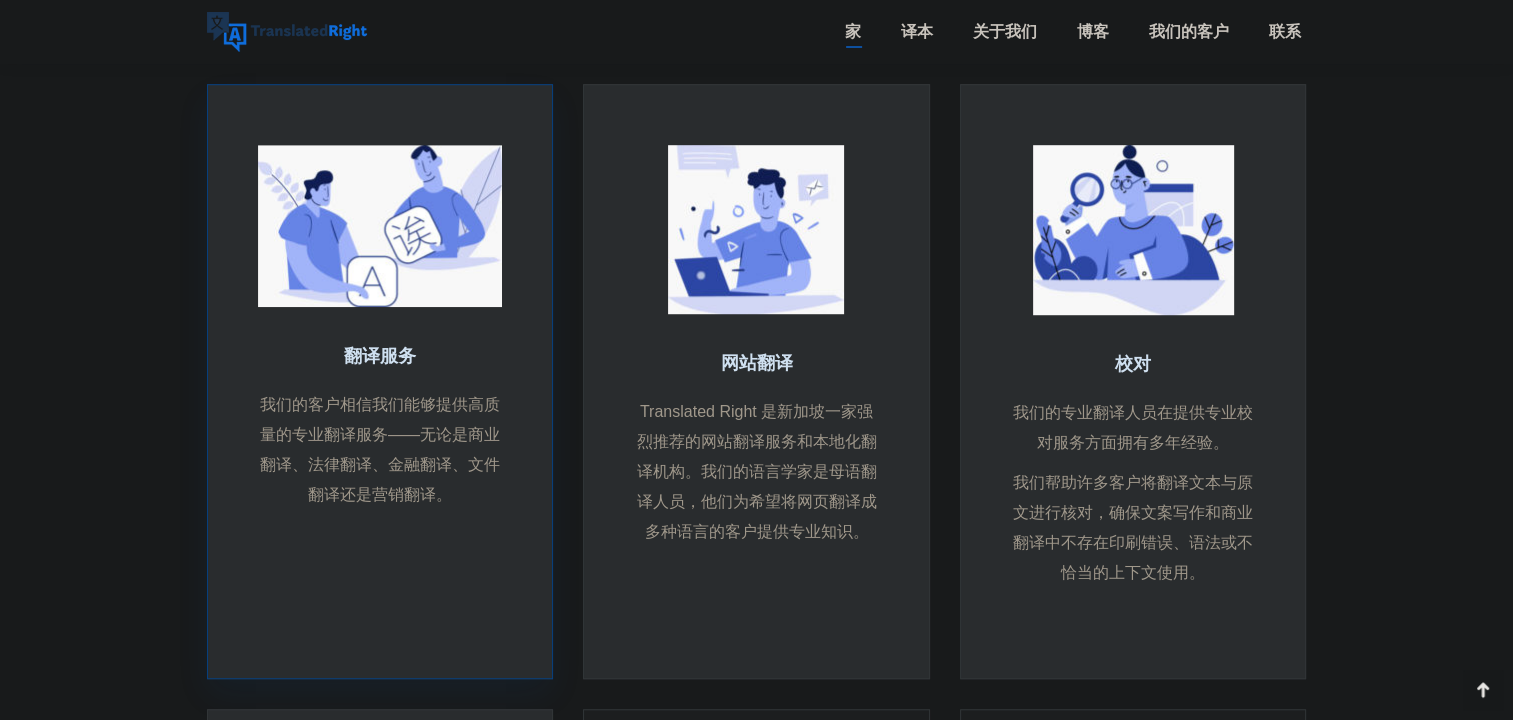 scroll, scrollTop: 1300, scrollLeft: 0, axis: vertical 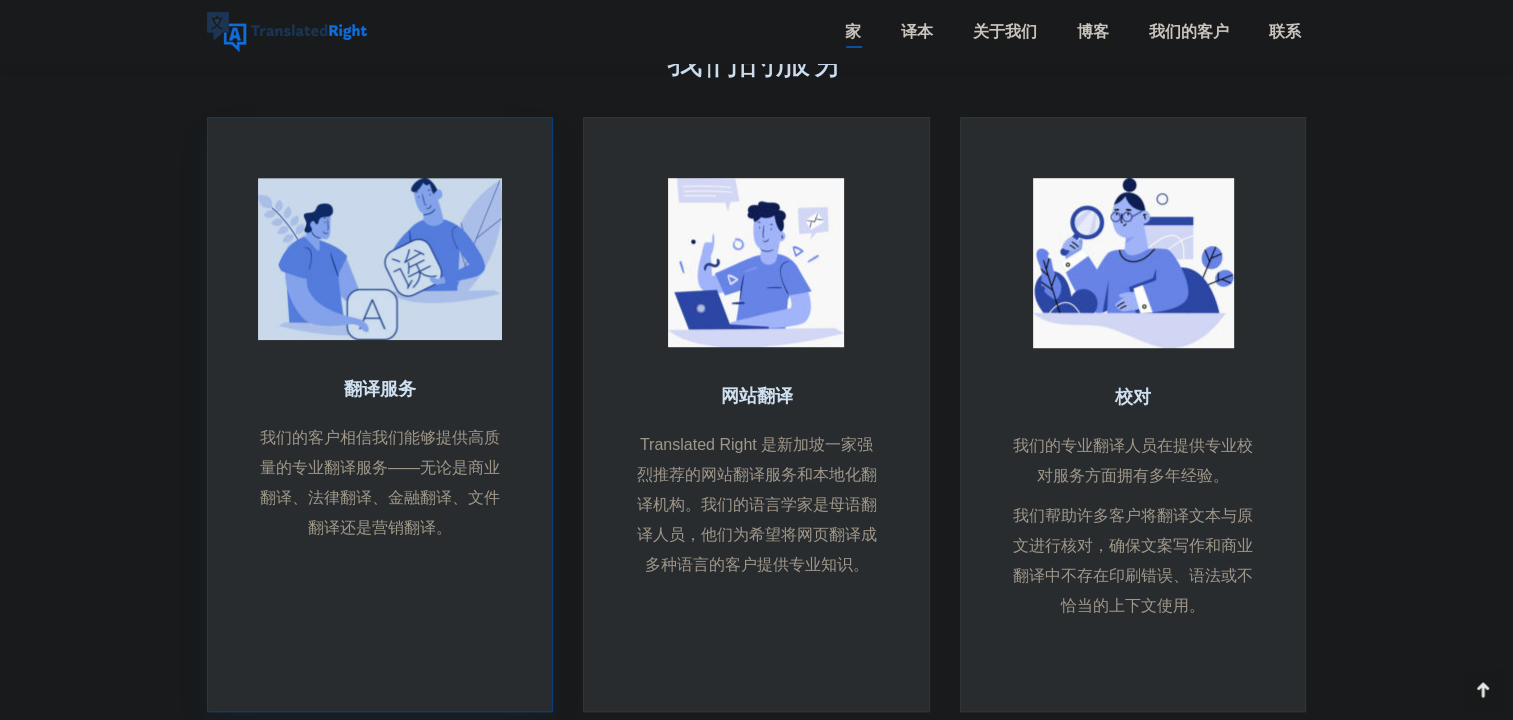 click at bounding box center (380, 259) 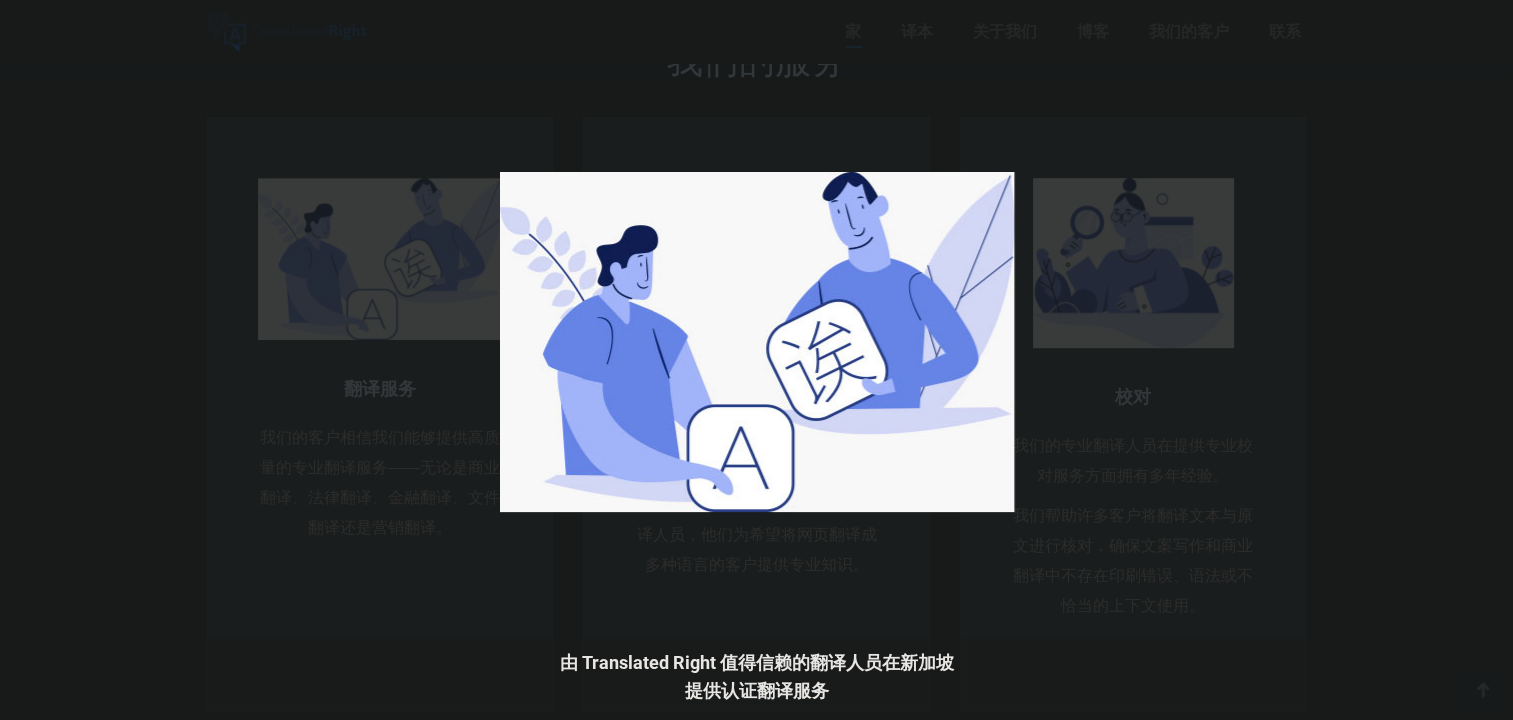 click at bounding box center [756, 360] 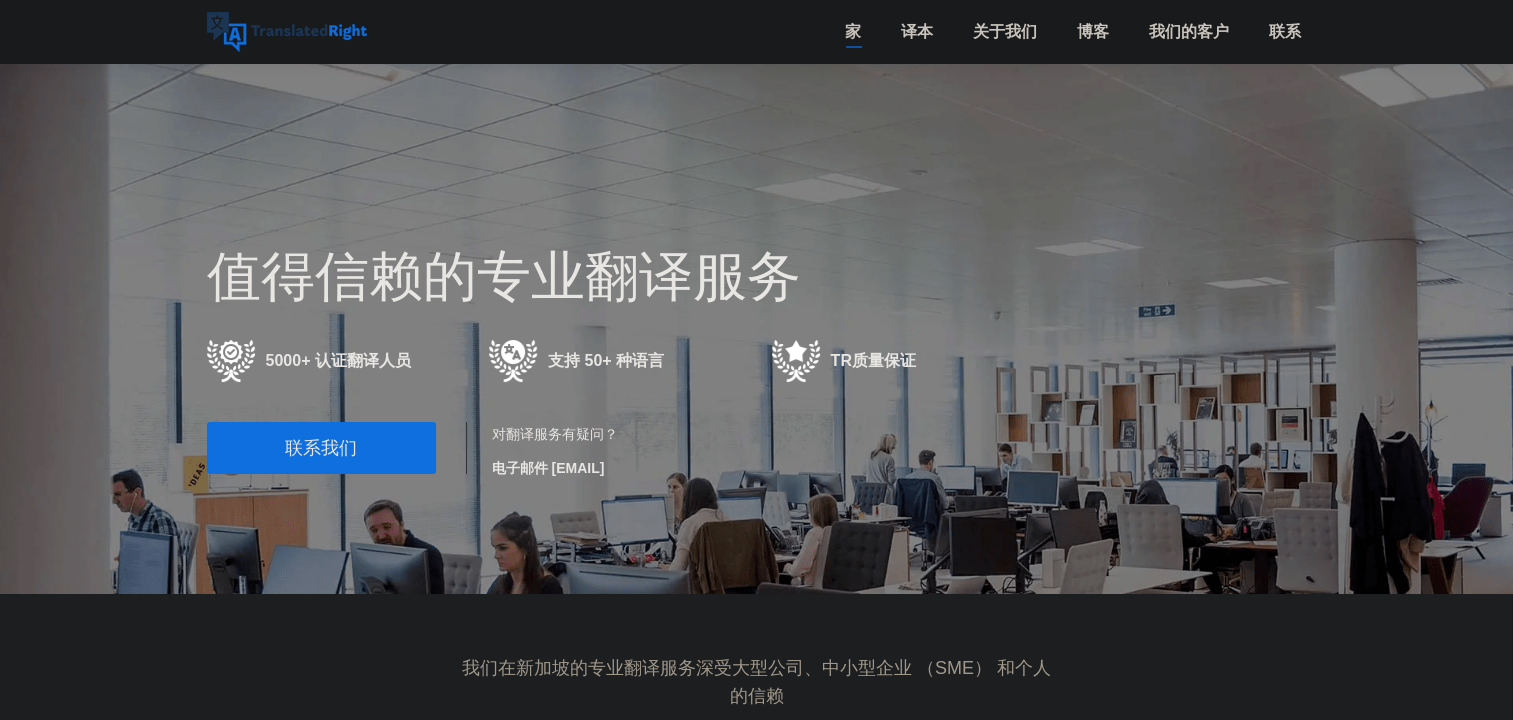 scroll, scrollTop: 0, scrollLeft: 0, axis: both 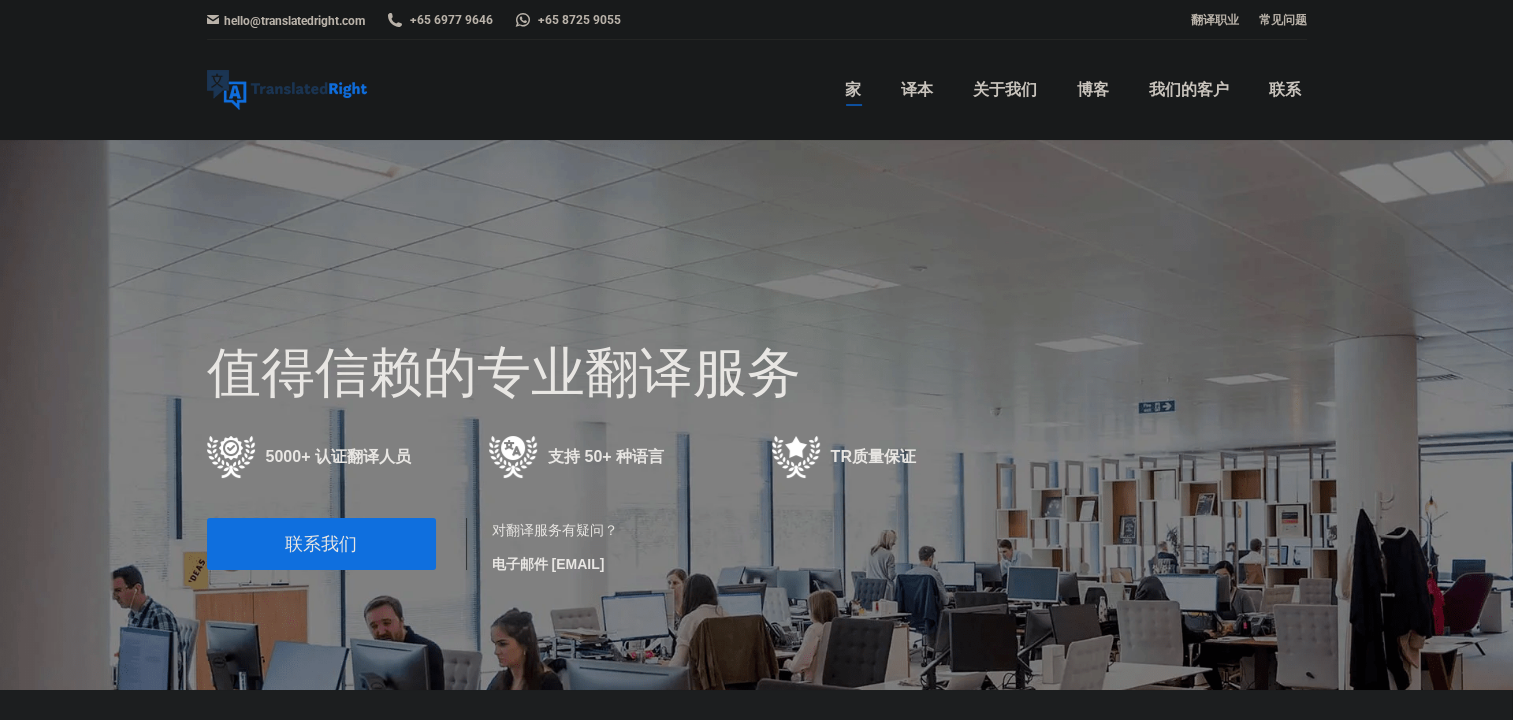 click on "联系我们" at bounding box center [321, 544] 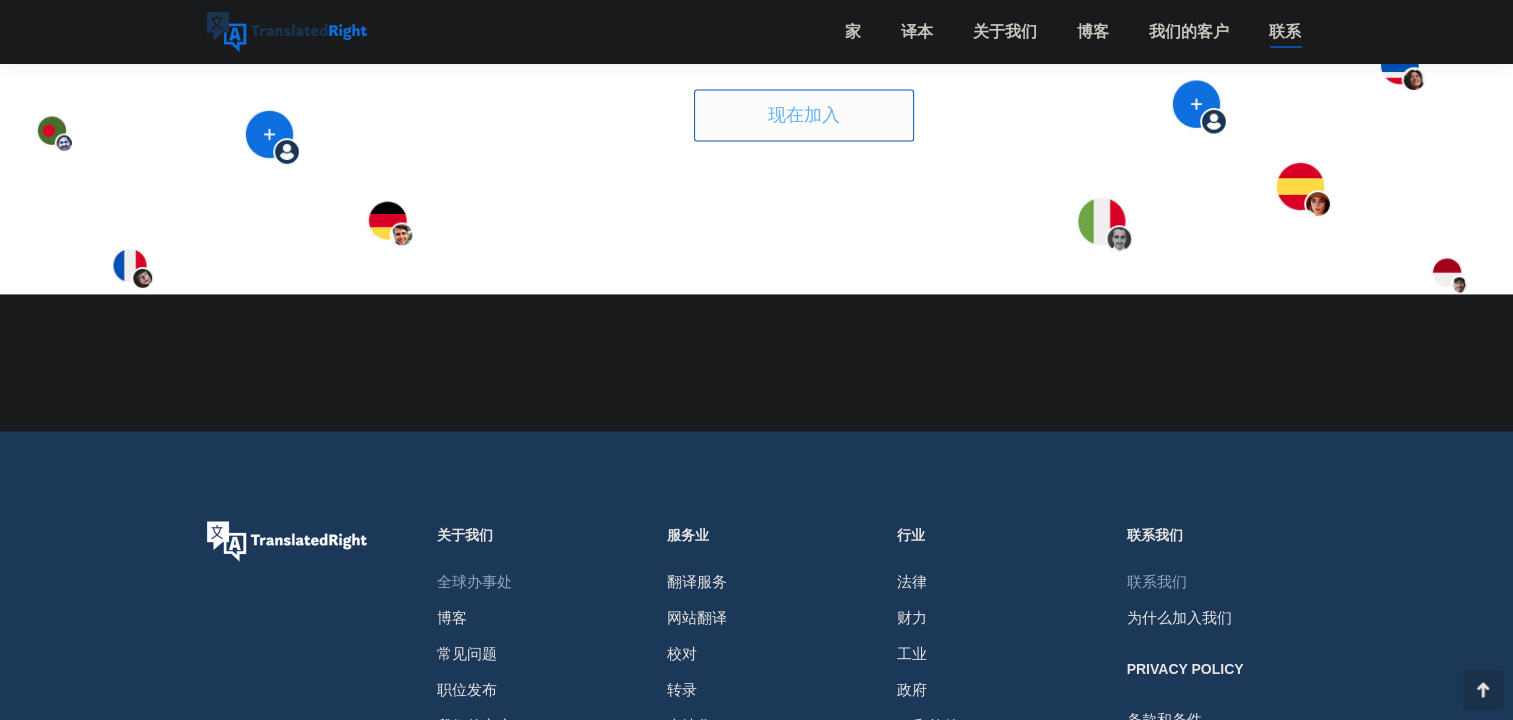 scroll, scrollTop: 2900, scrollLeft: 0, axis: vertical 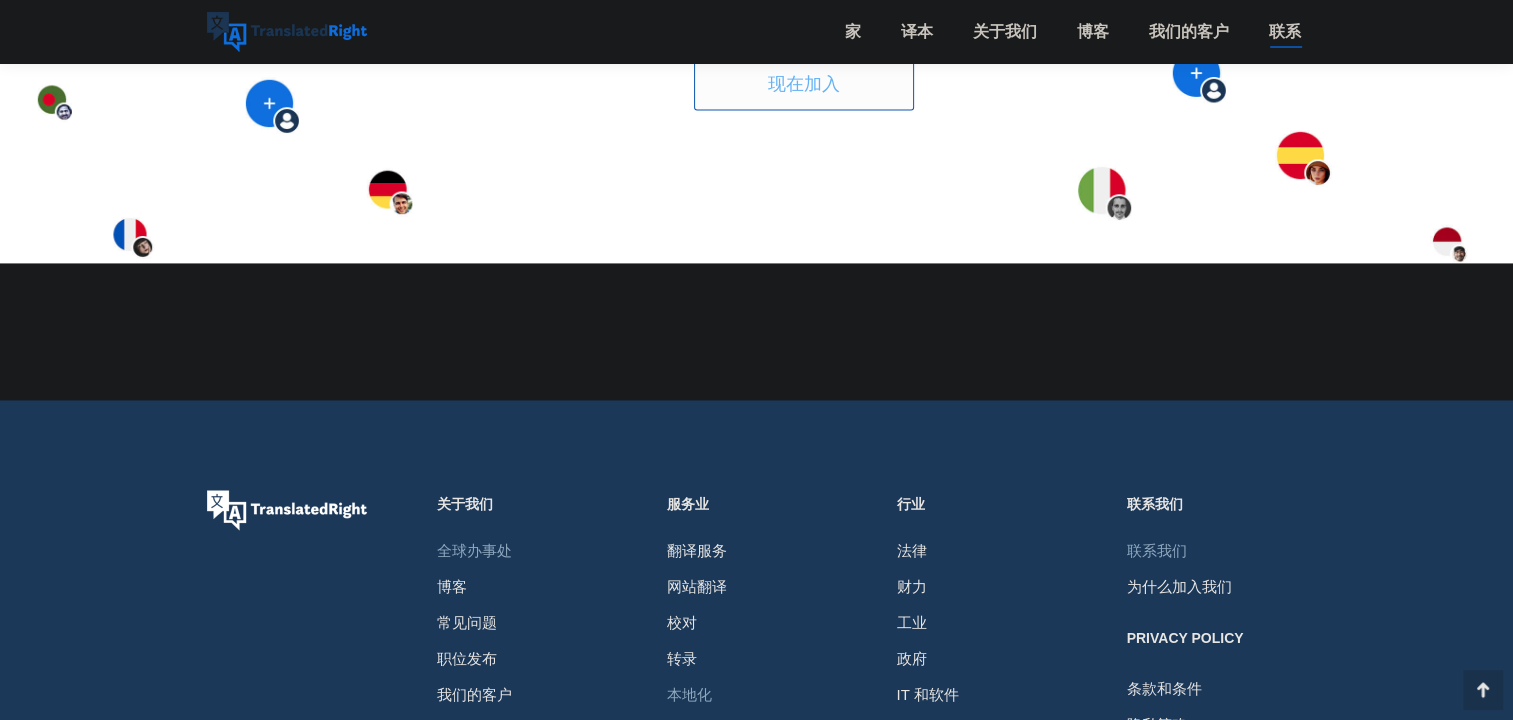 click on "本地化" at bounding box center (689, 695) 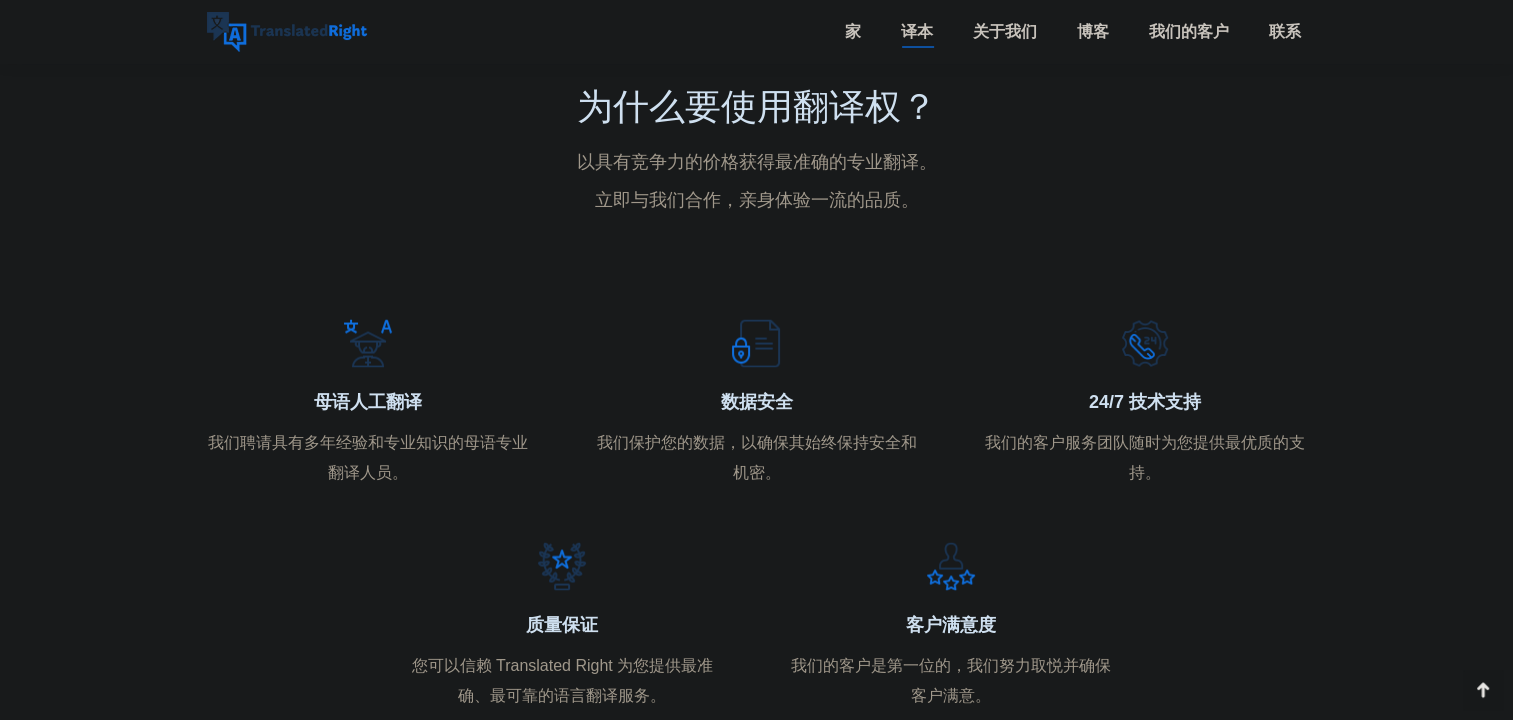 scroll, scrollTop: 3600, scrollLeft: 0, axis: vertical 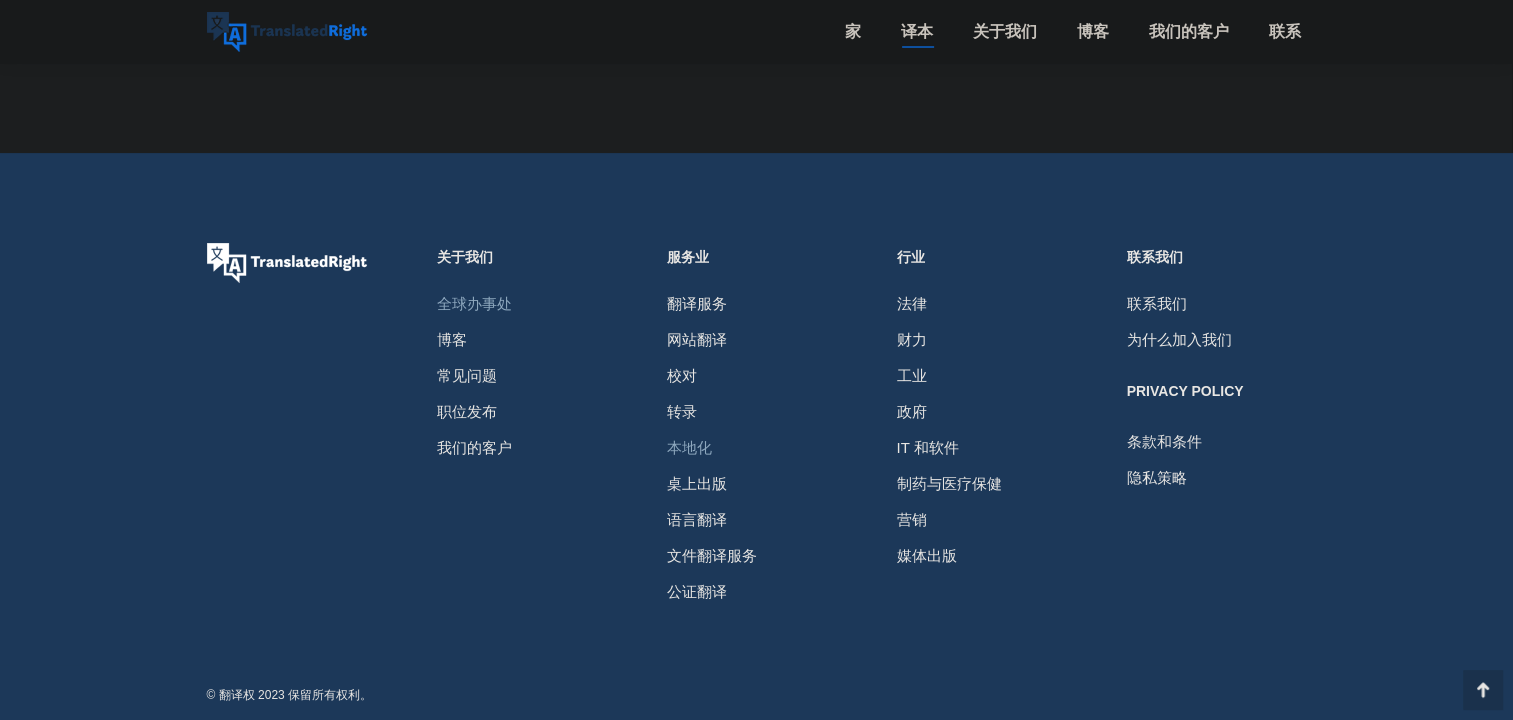 click on "全球办事处" at bounding box center [474, 304] 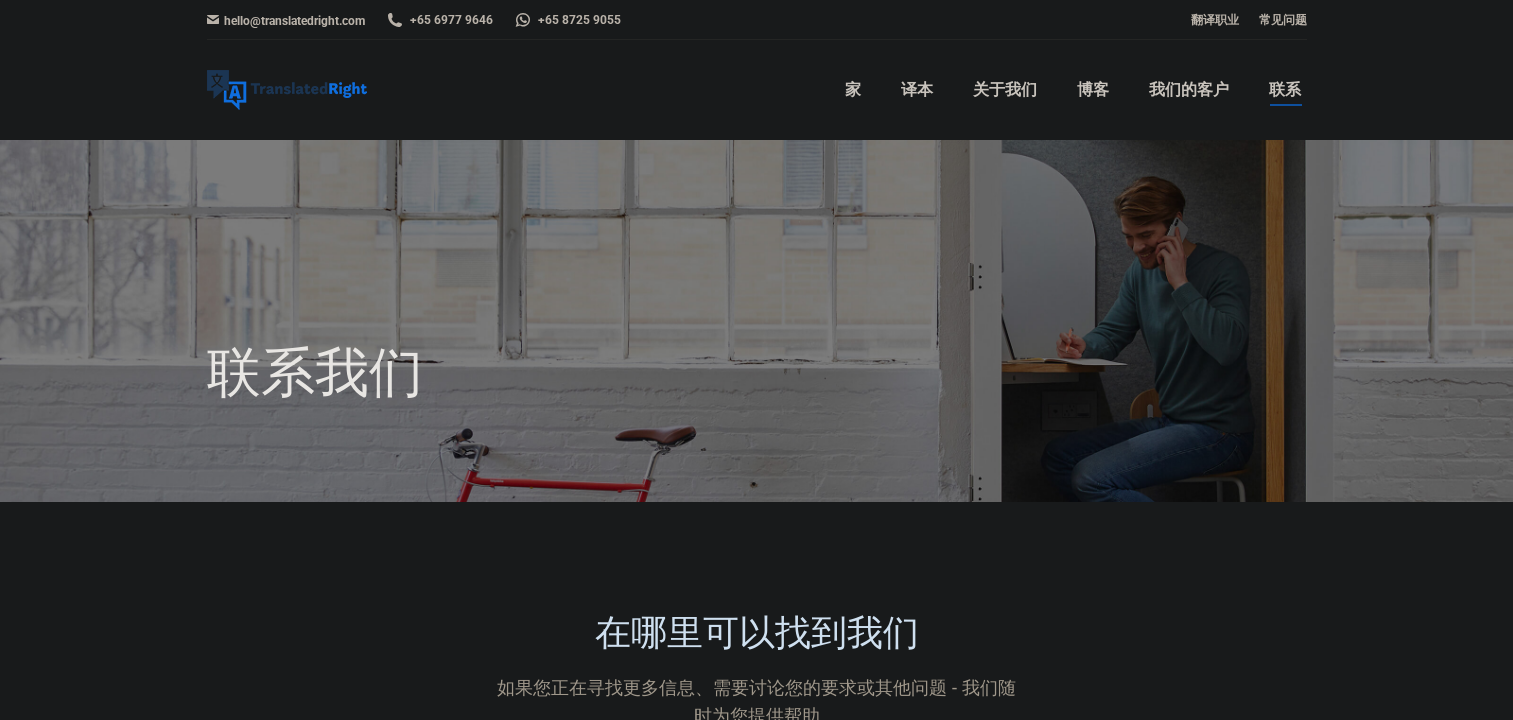 scroll, scrollTop: 0, scrollLeft: 0, axis: both 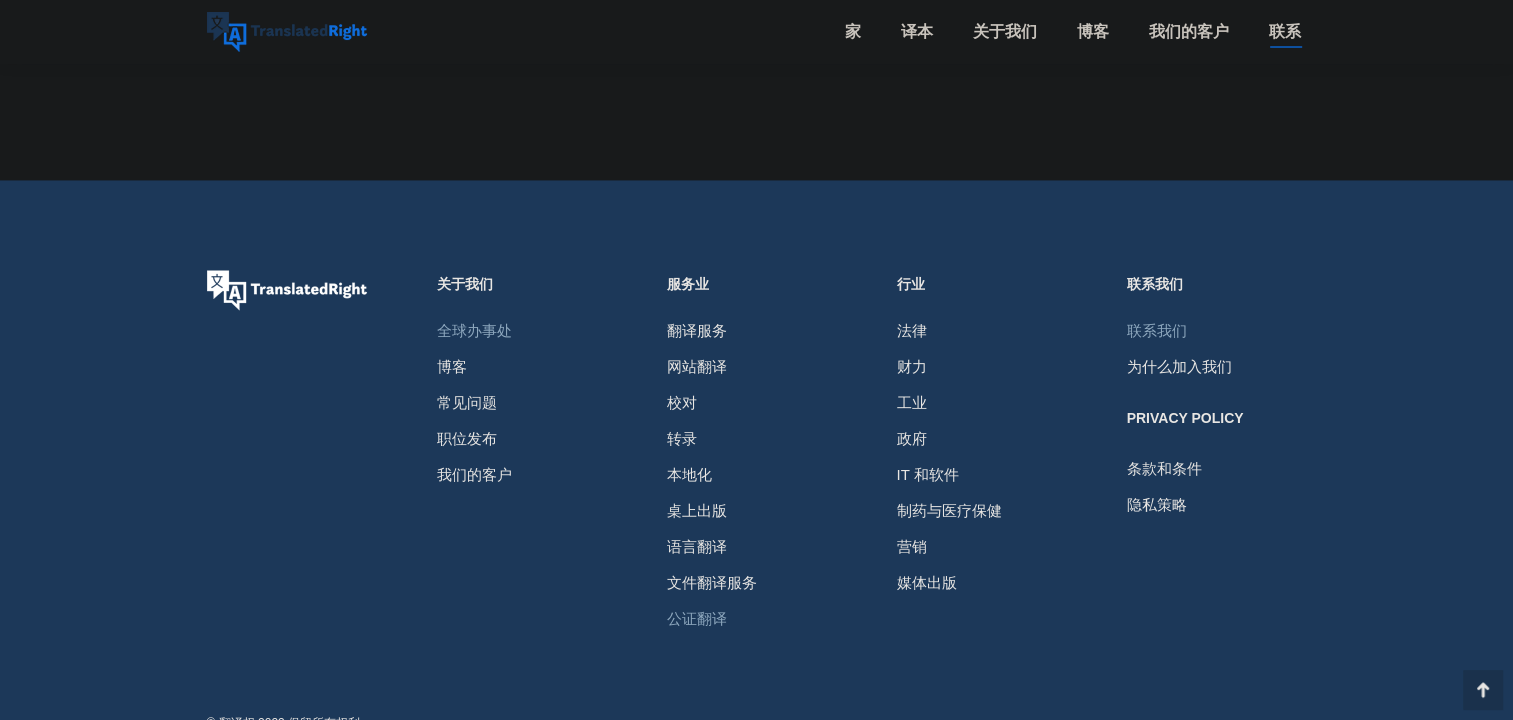 click on "公证翻译" at bounding box center [697, 619] 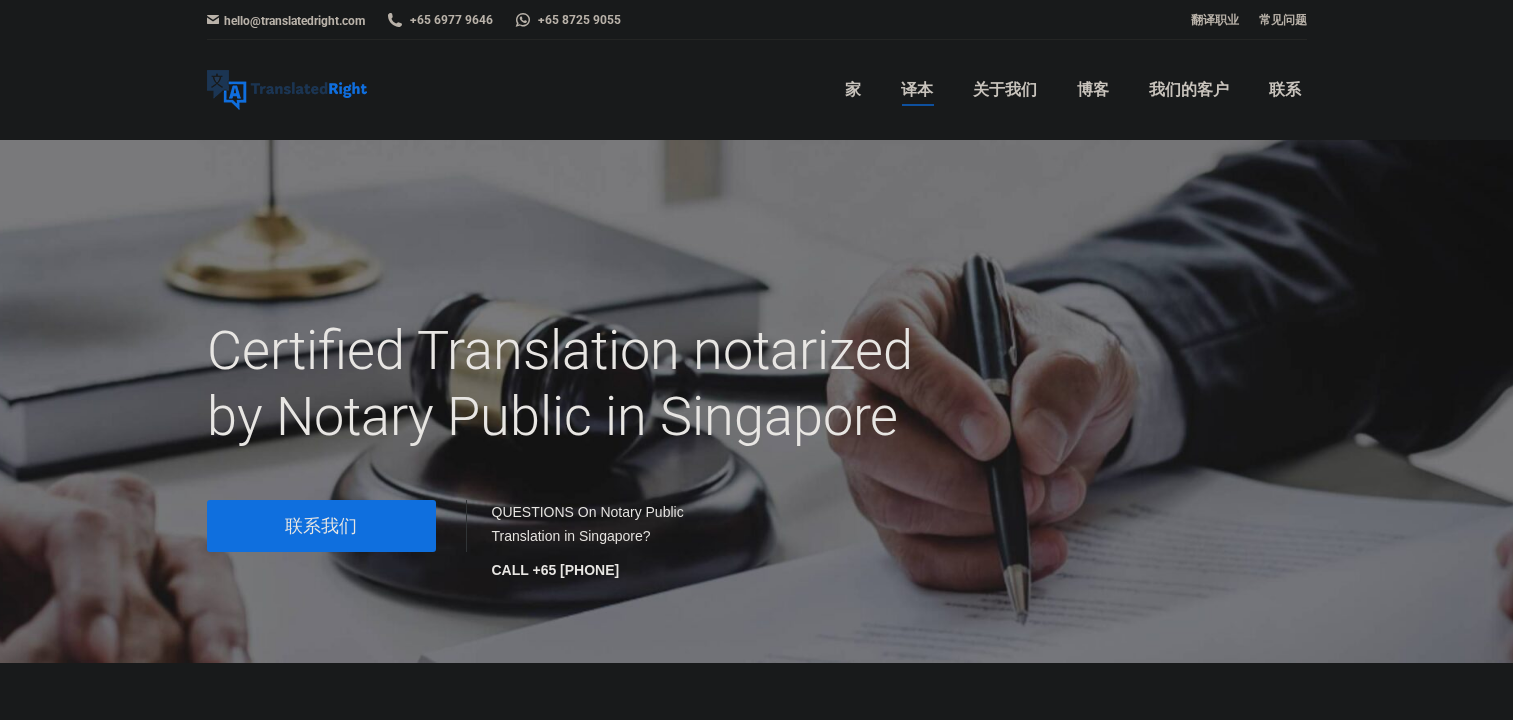 scroll, scrollTop: 0, scrollLeft: 0, axis: both 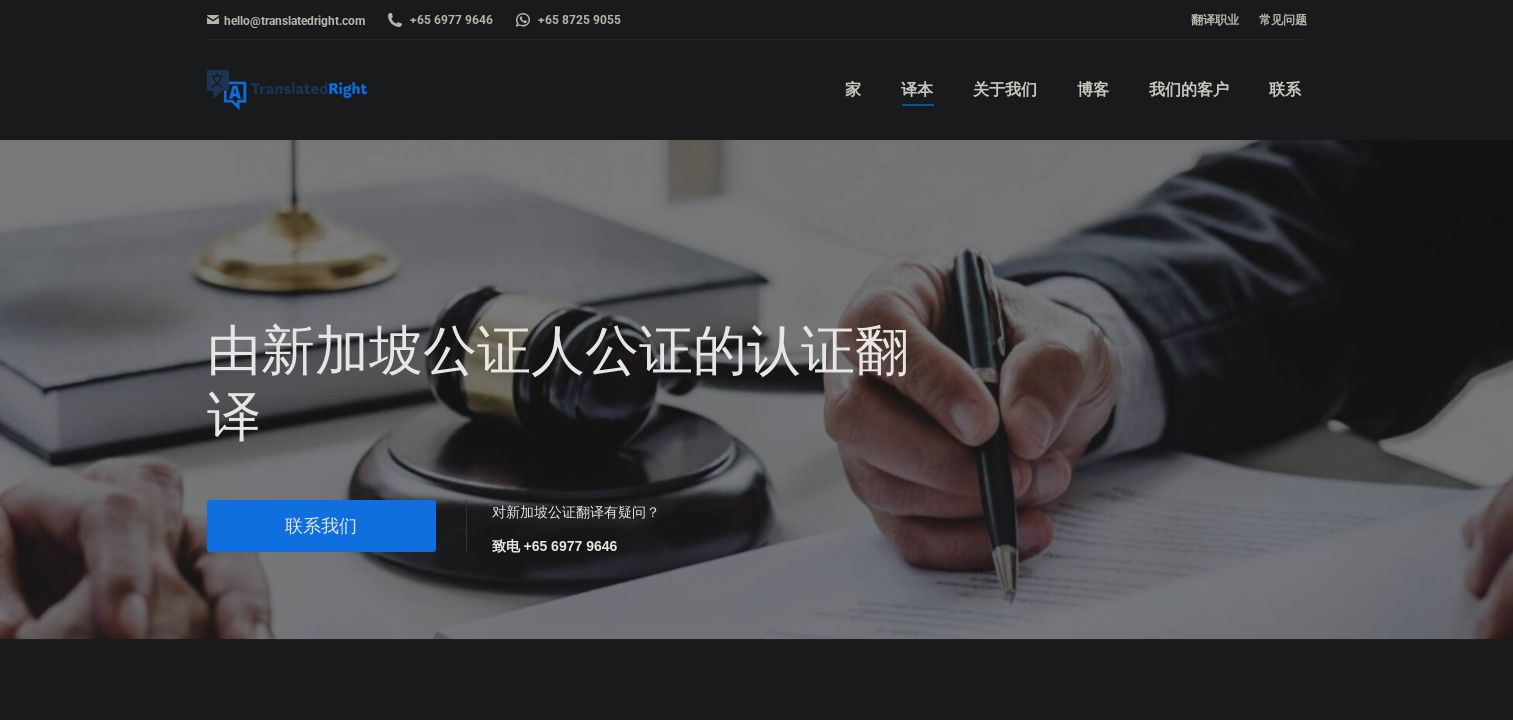 click on "联系我们" at bounding box center [321, 526] 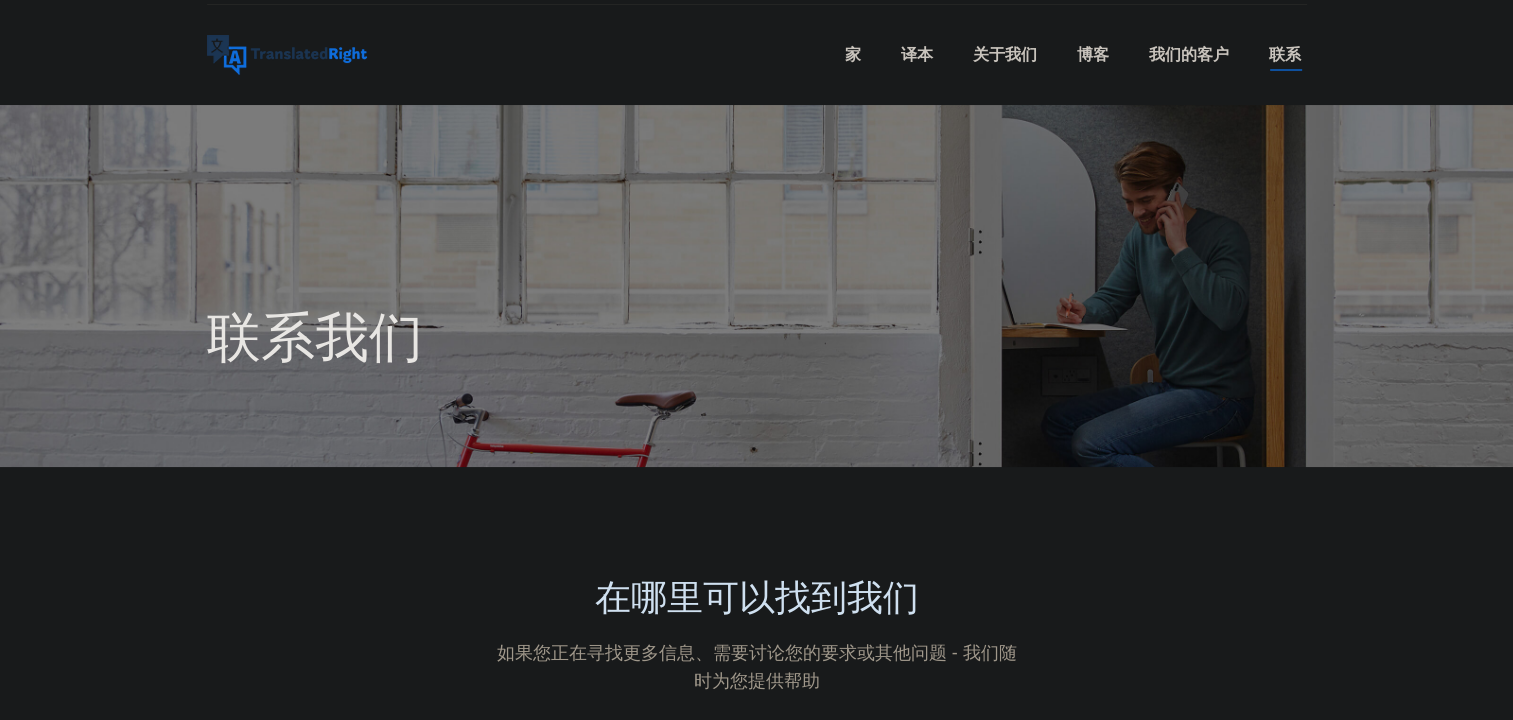 scroll, scrollTop: 0, scrollLeft: 0, axis: both 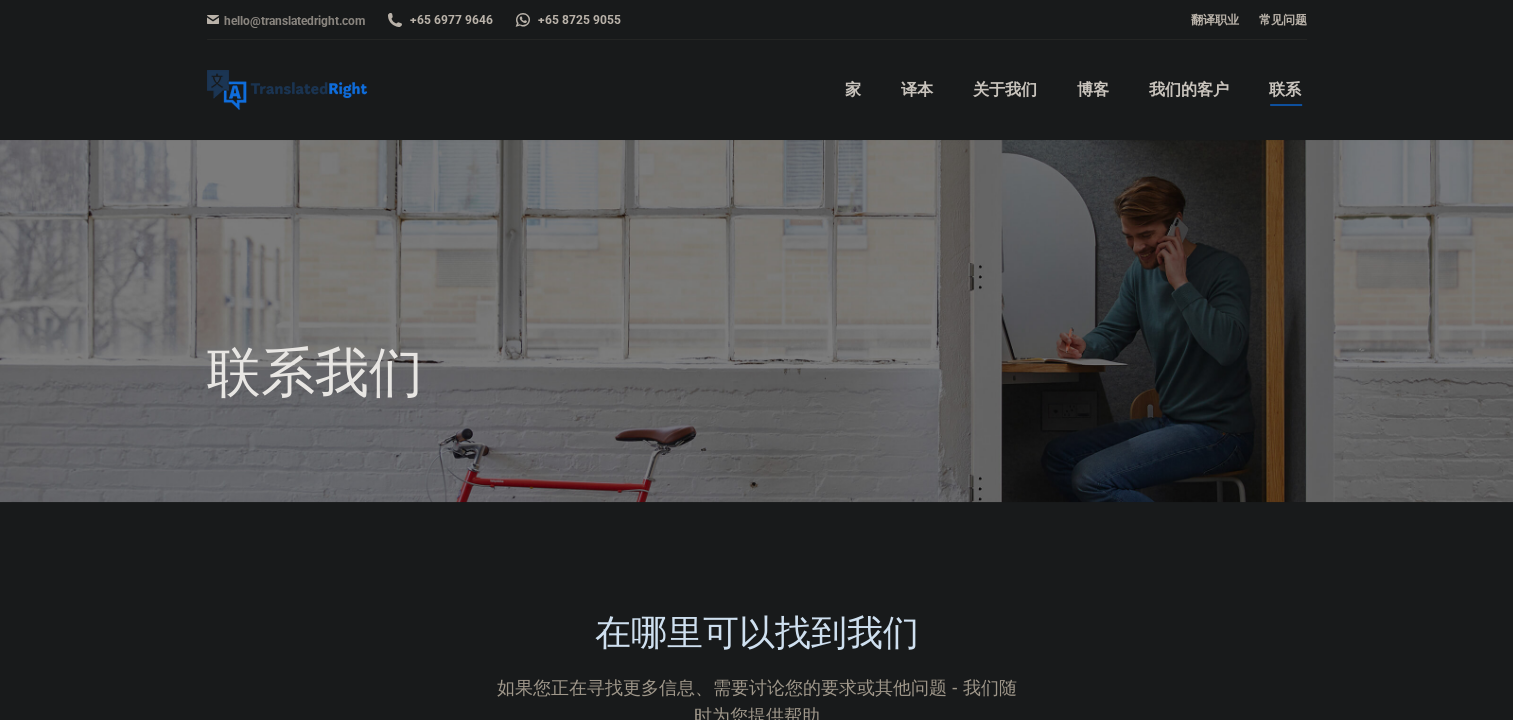 click on "hello@translatedright.com" at bounding box center [294, 21] 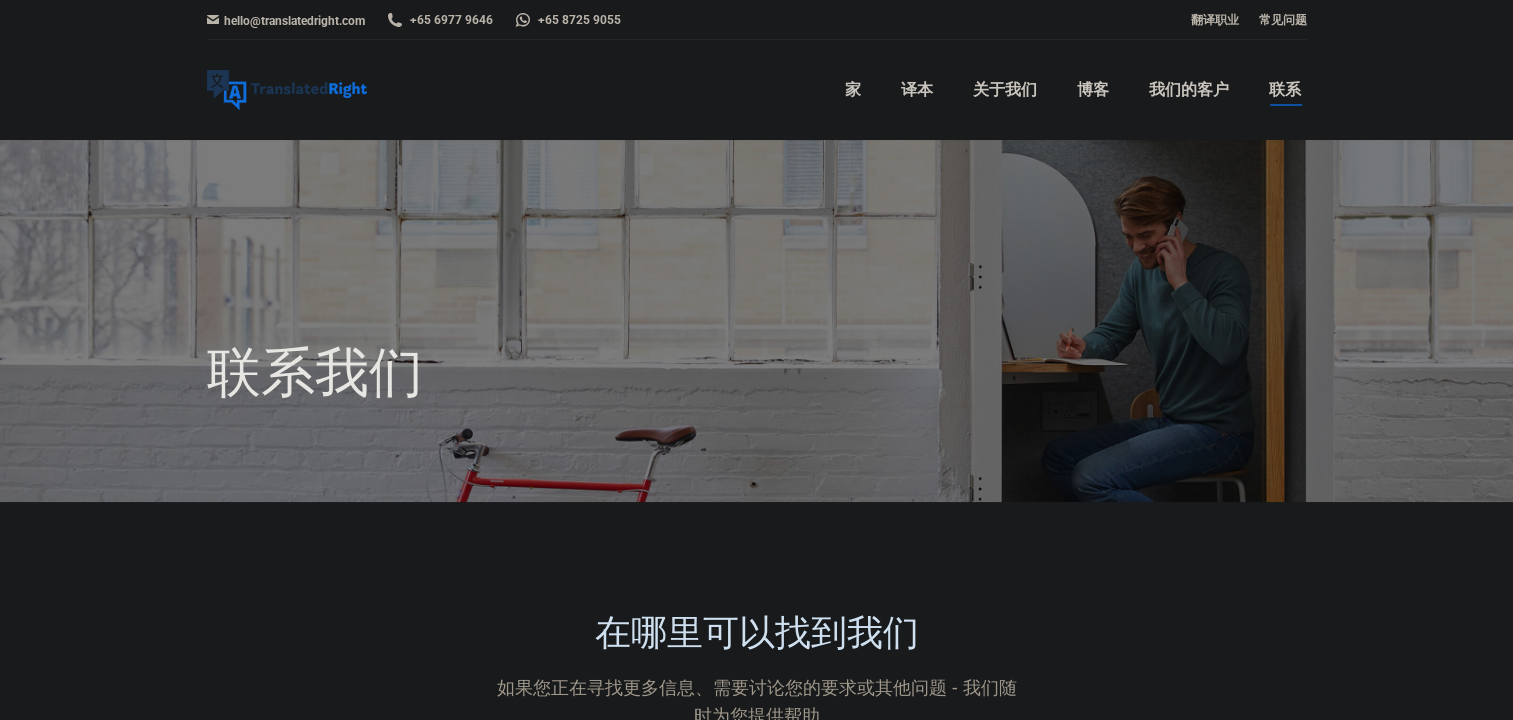 click on "hello@translatedright.com" at bounding box center [286, 20] 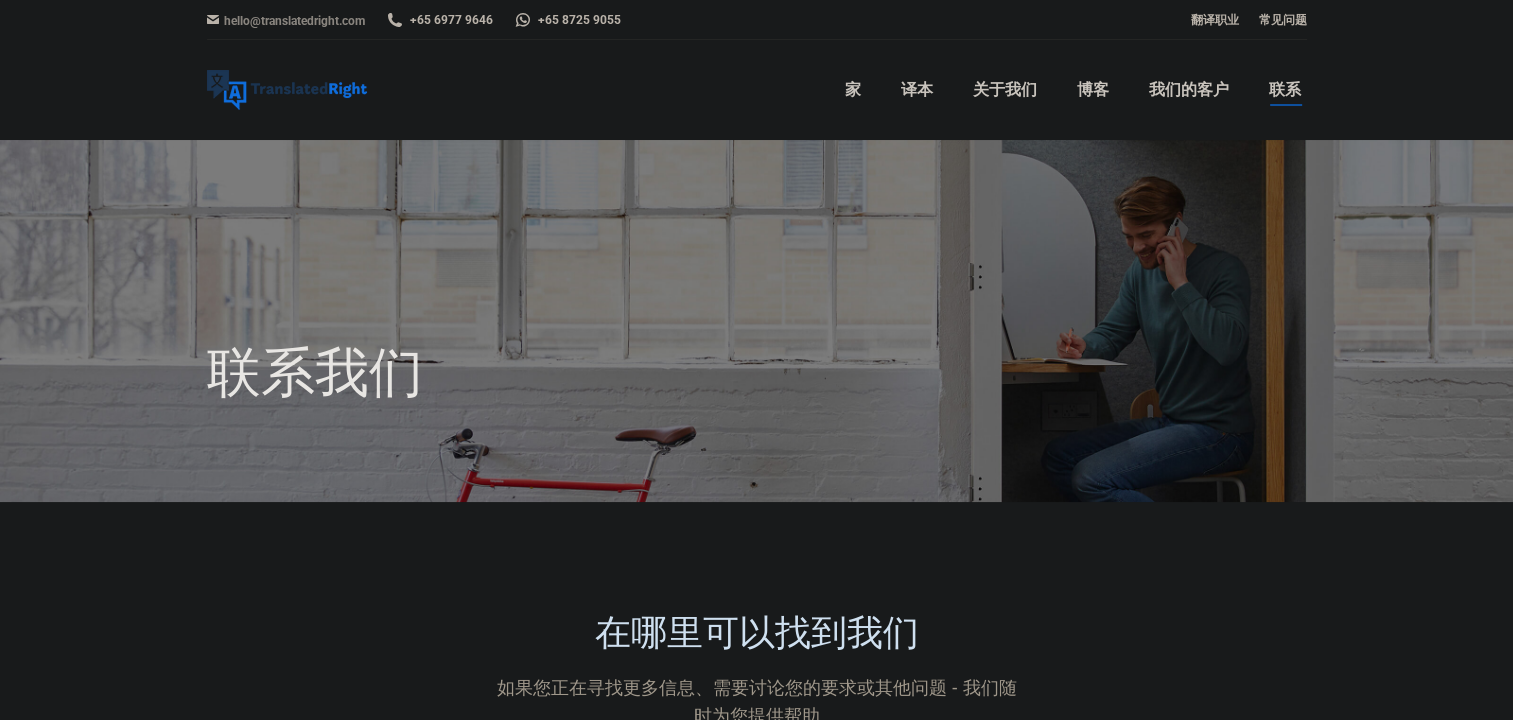 click on "hello@translatedright.com" at bounding box center [294, 21] 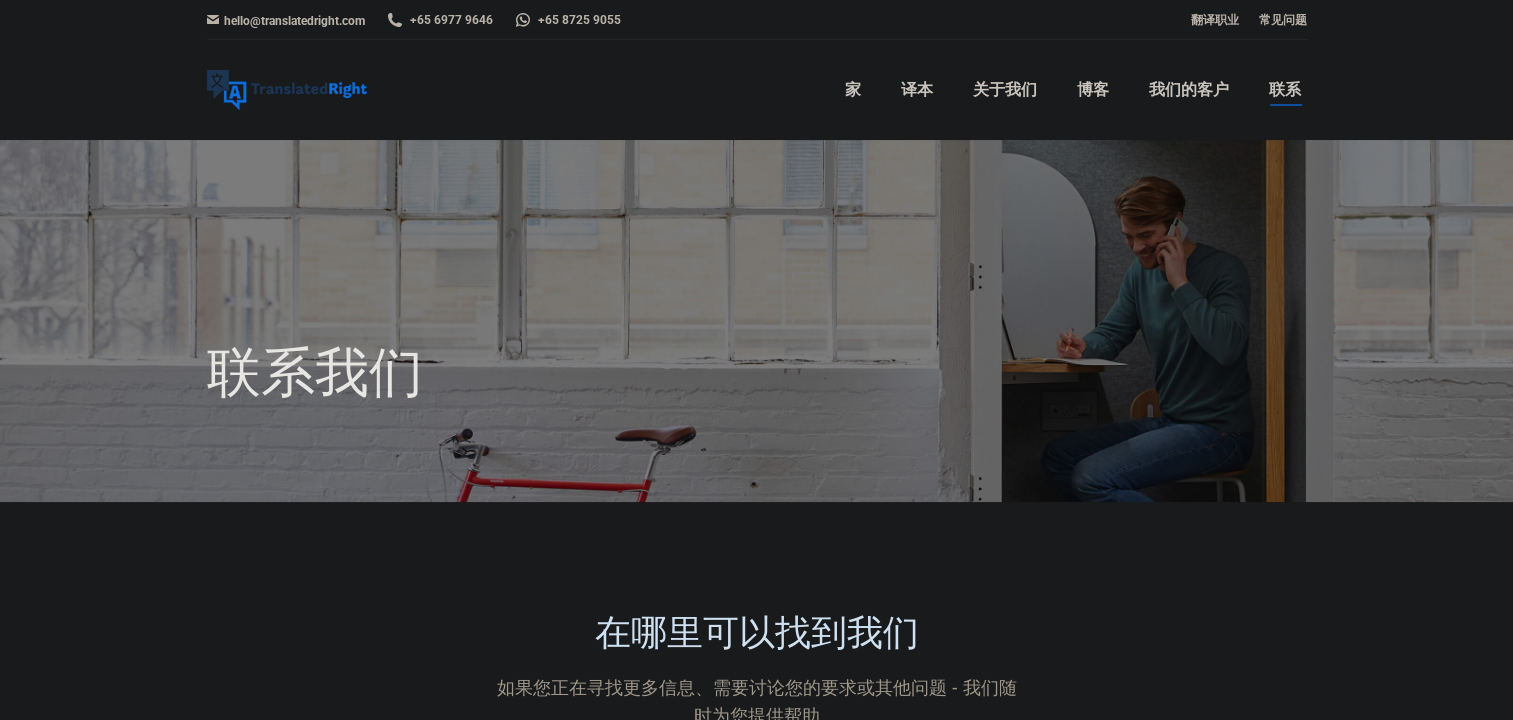 drag, startPoint x: 325, startPoint y: 25, endPoint x: 368, endPoint y: 24, distance: 43.011627 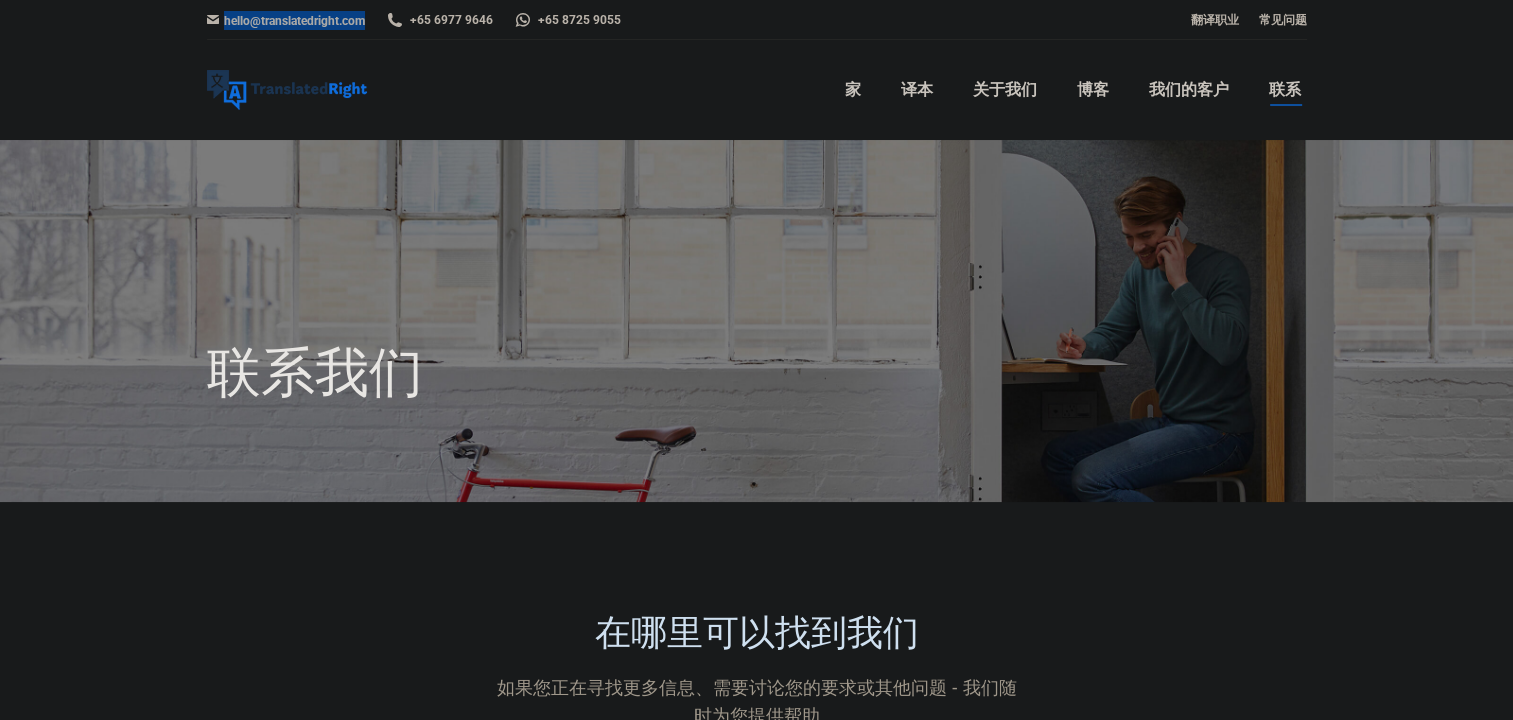 click on "hello@translatedright.com +65 6977 9646 +65 8725 9055 翻译职业 常见问题" at bounding box center [757, 20] 